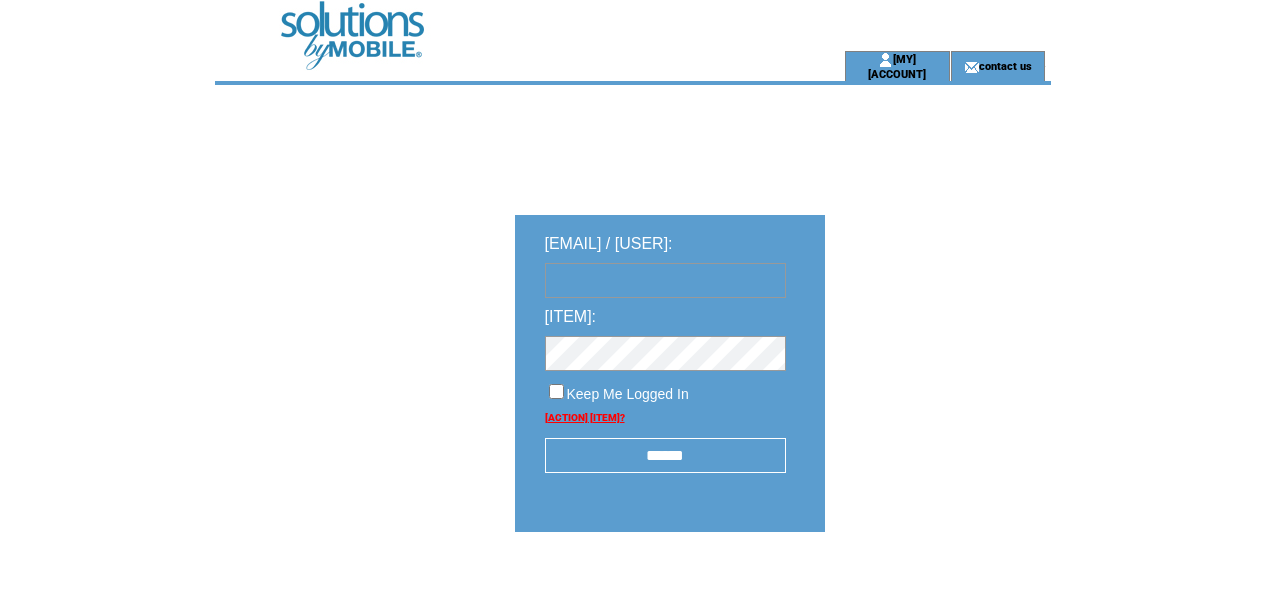 scroll, scrollTop: 0, scrollLeft: 0, axis: both 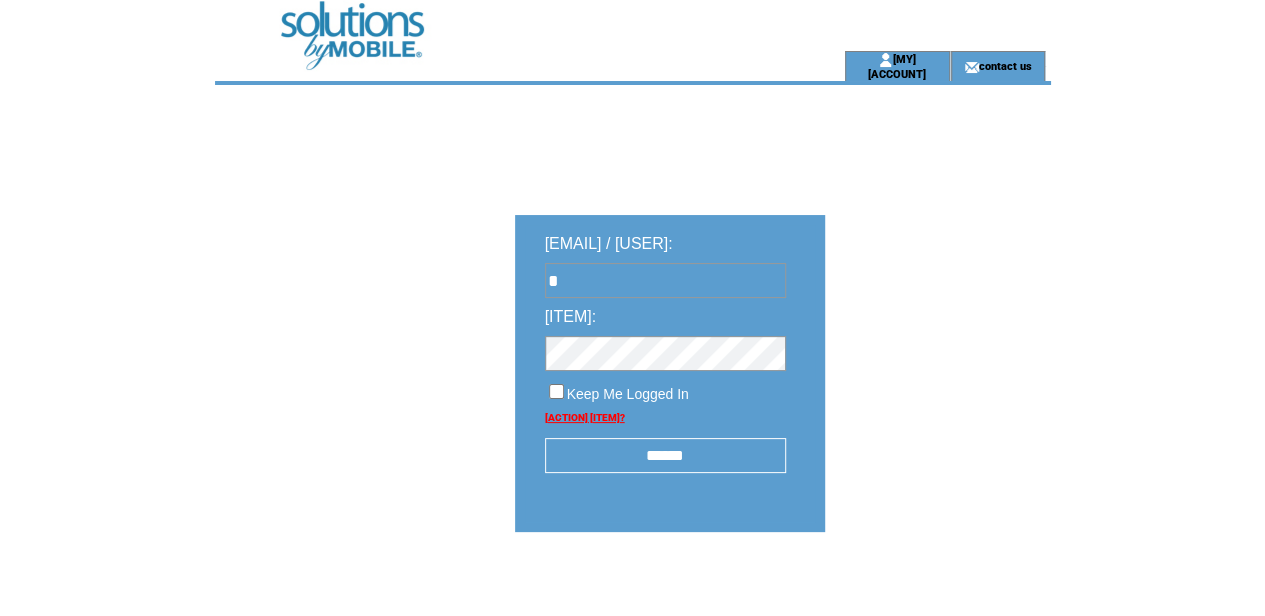 type on "******" 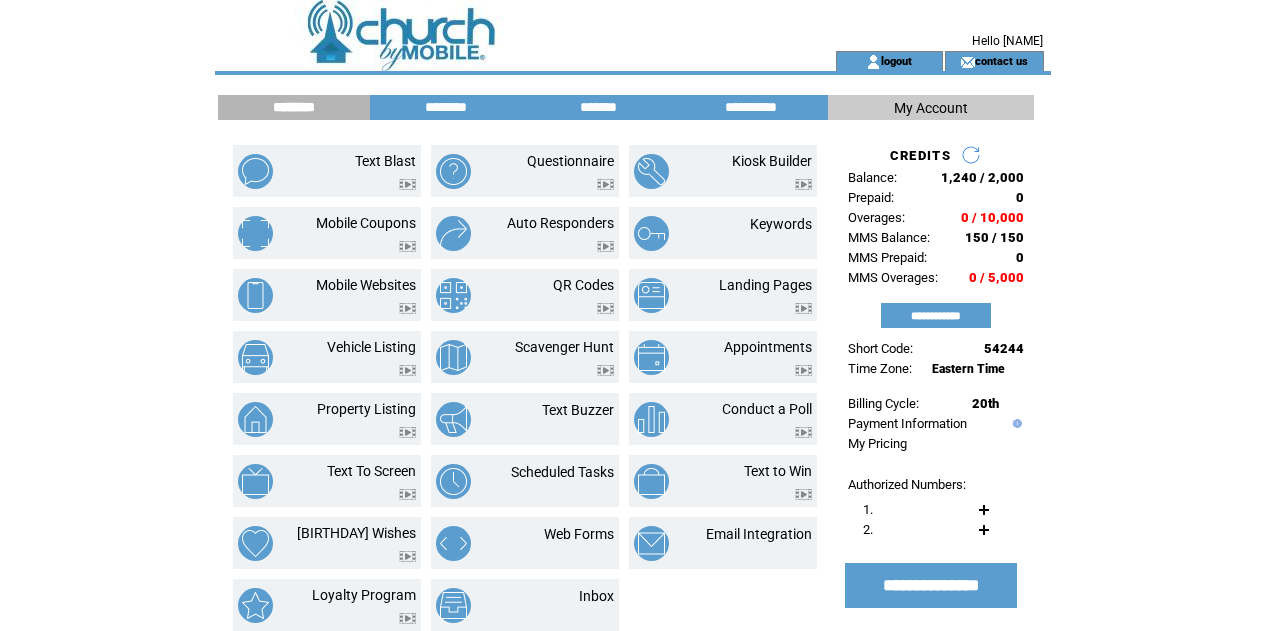 scroll, scrollTop: 0, scrollLeft: 0, axis: both 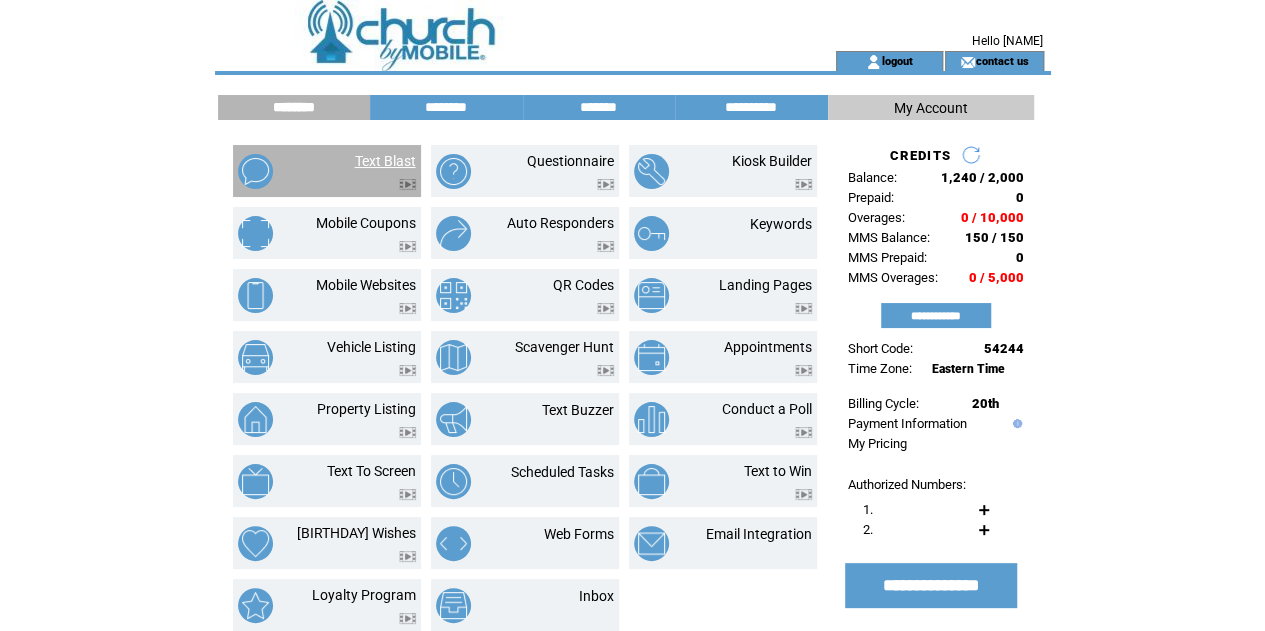 click on "Text Blast" at bounding box center [385, 161] 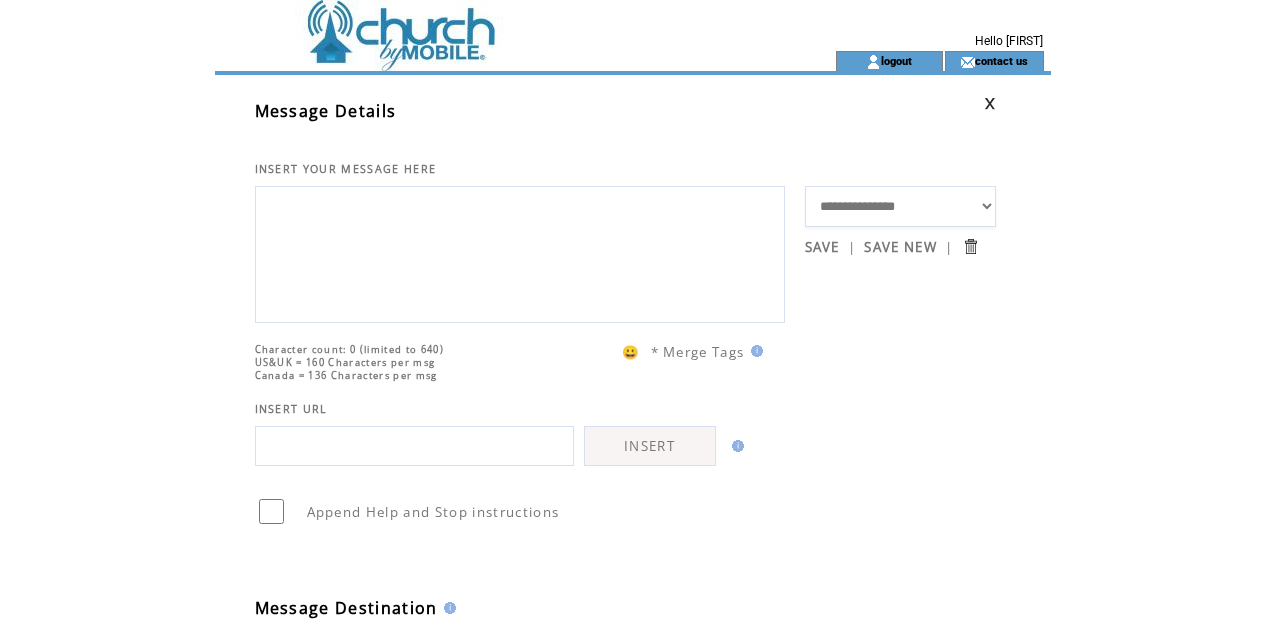 scroll, scrollTop: 0, scrollLeft: 0, axis: both 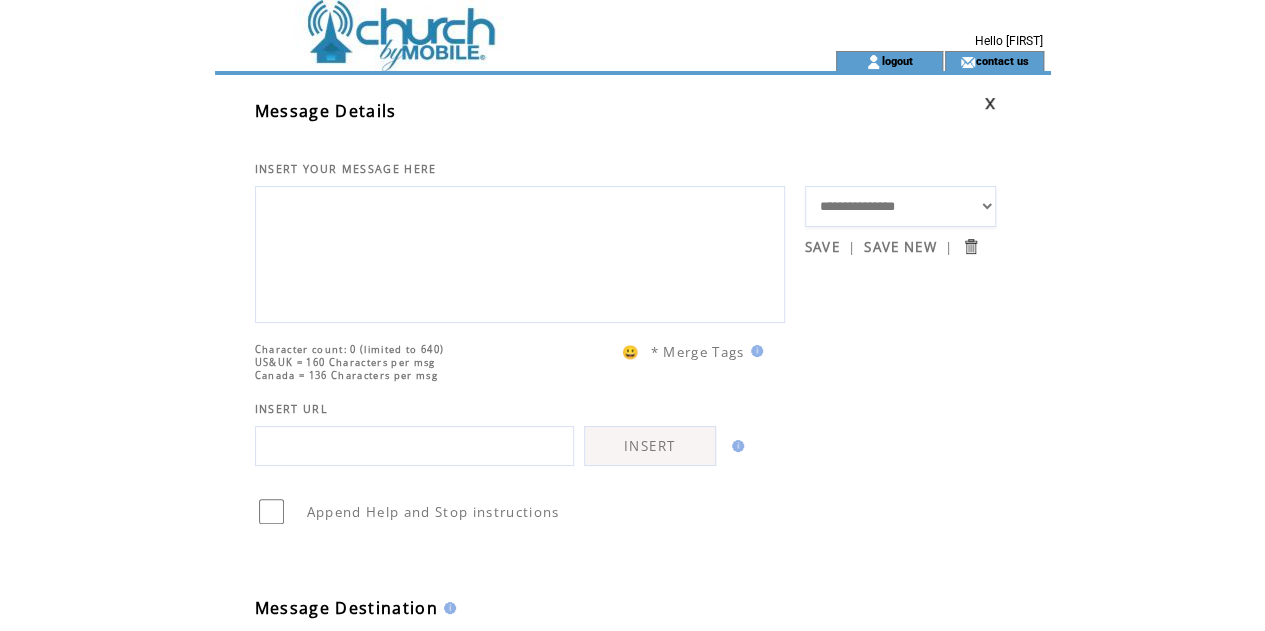 click at bounding box center (520, 252) 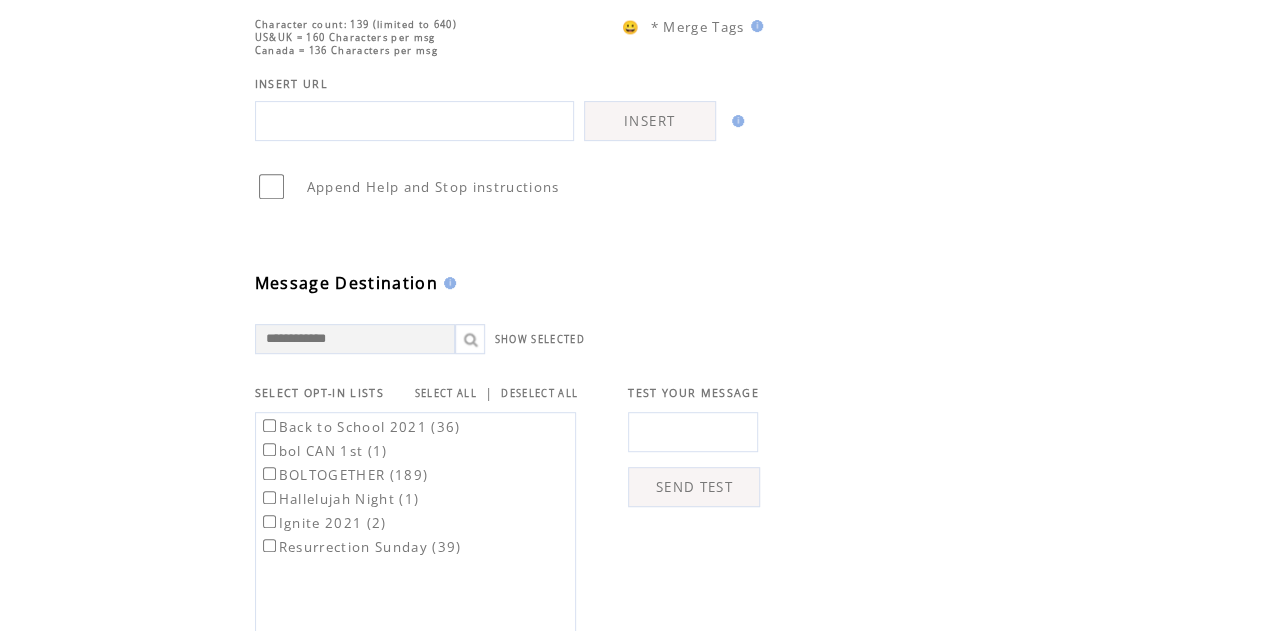 scroll, scrollTop: 339, scrollLeft: 0, axis: vertical 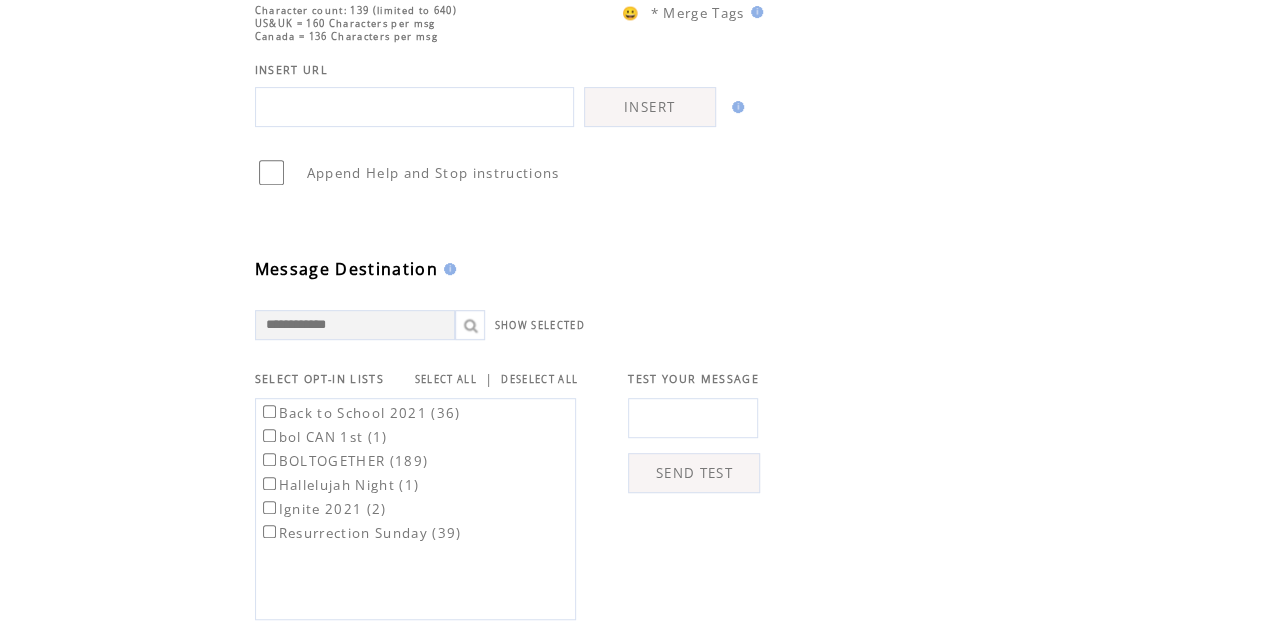 type on "**********" 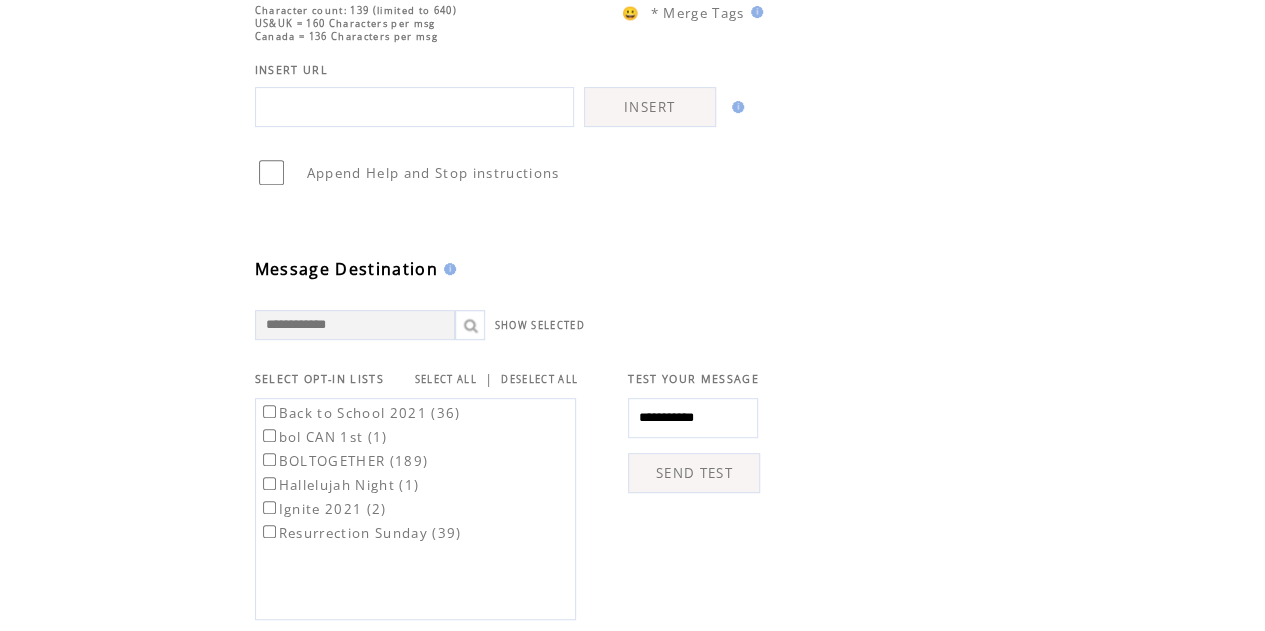 click on "SEND TEST" at bounding box center [694, 473] 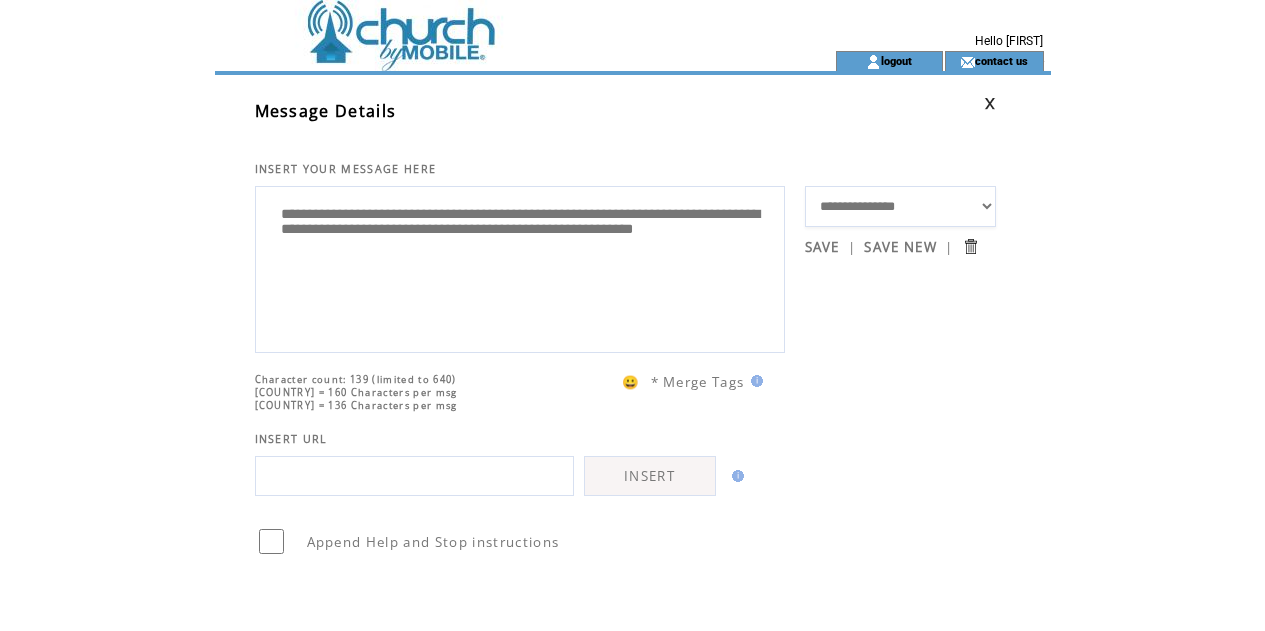 scroll, scrollTop: 0, scrollLeft: 0, axis: both 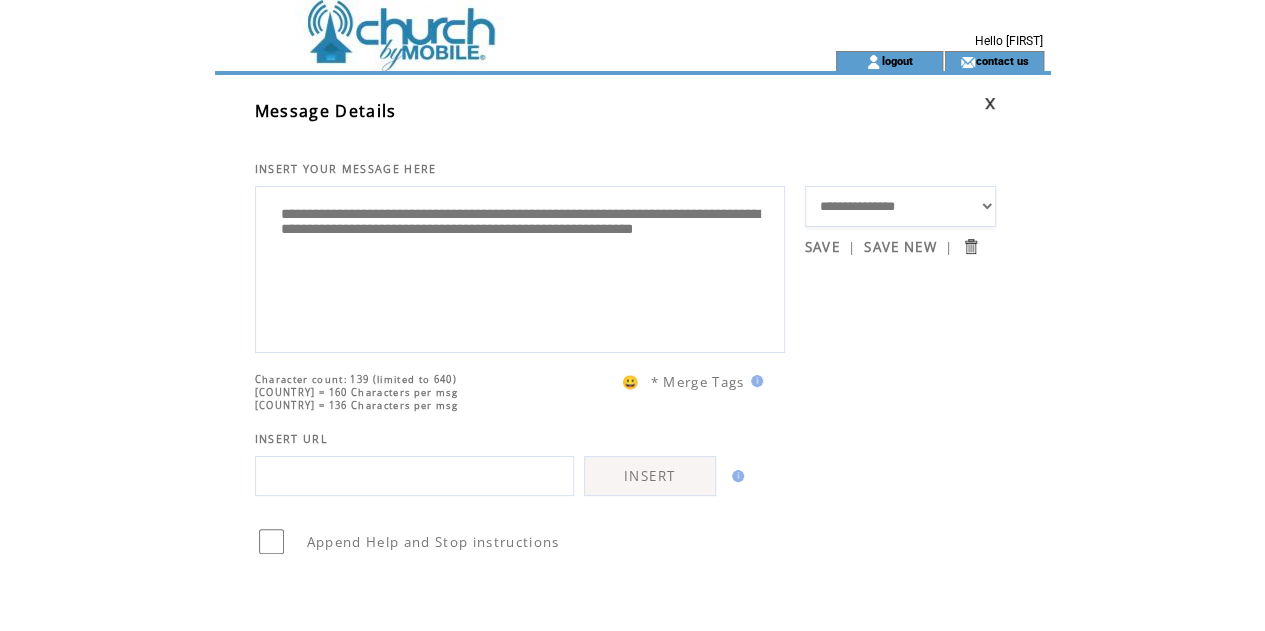 click on "**********" at bounding box center [520, 267] 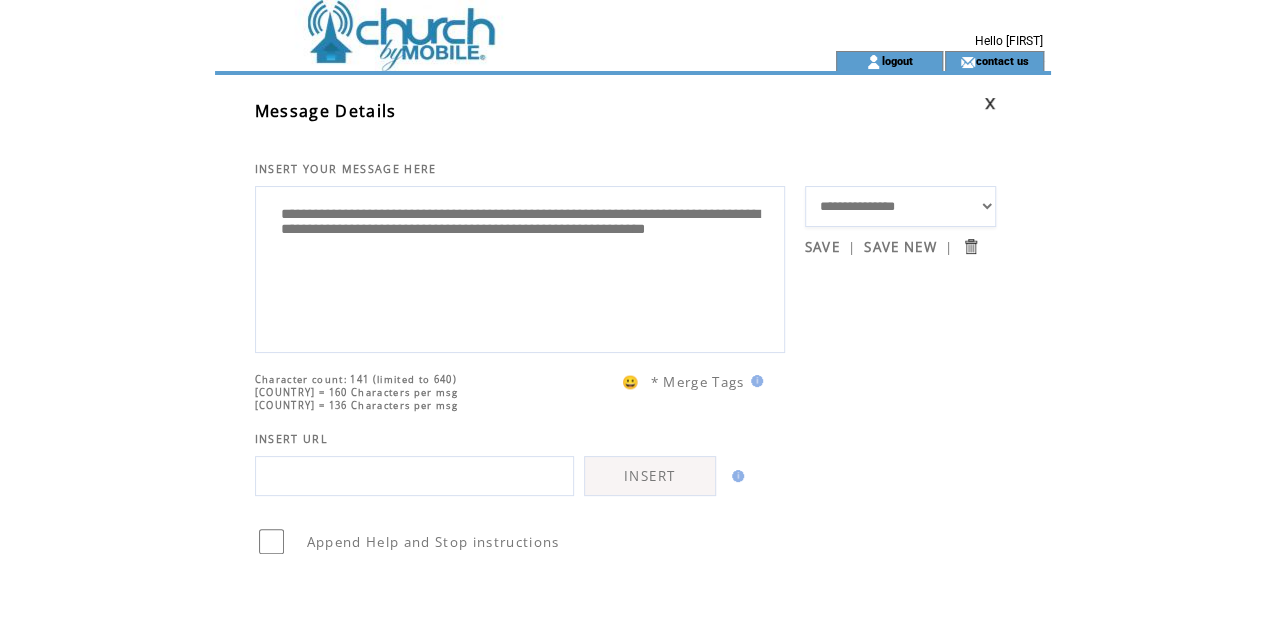 click on "**********" at bounding box center [520, 267] 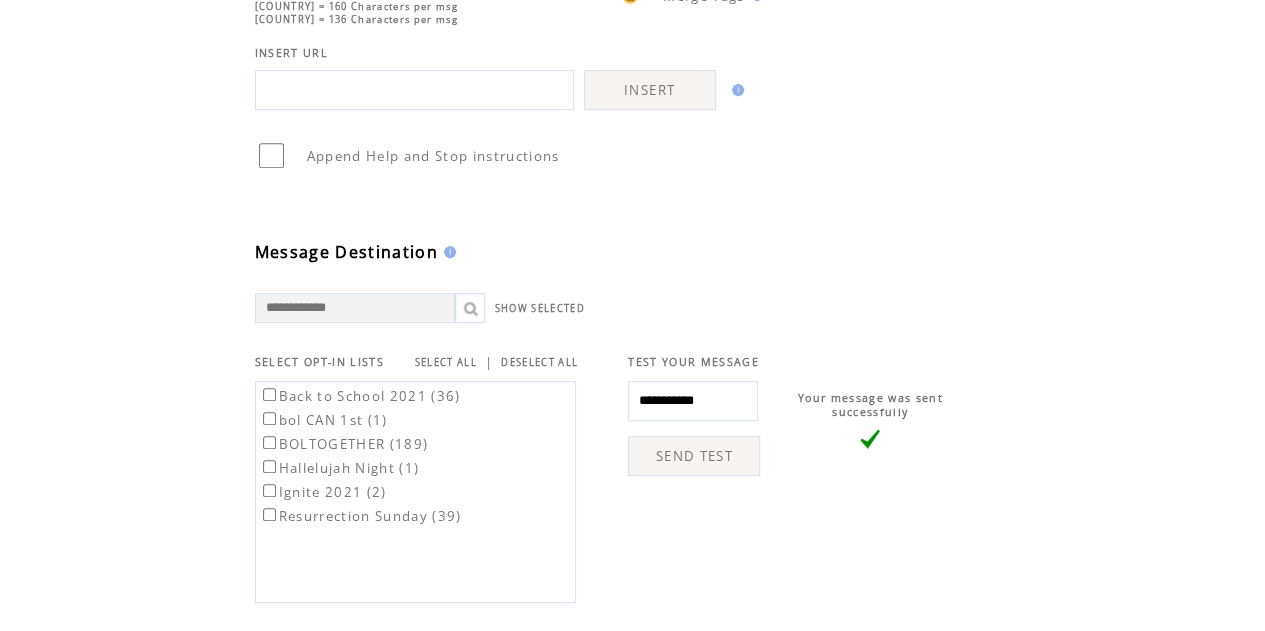 scroll, scrollTop: 491, scrollLeft: 0, axis: vertical 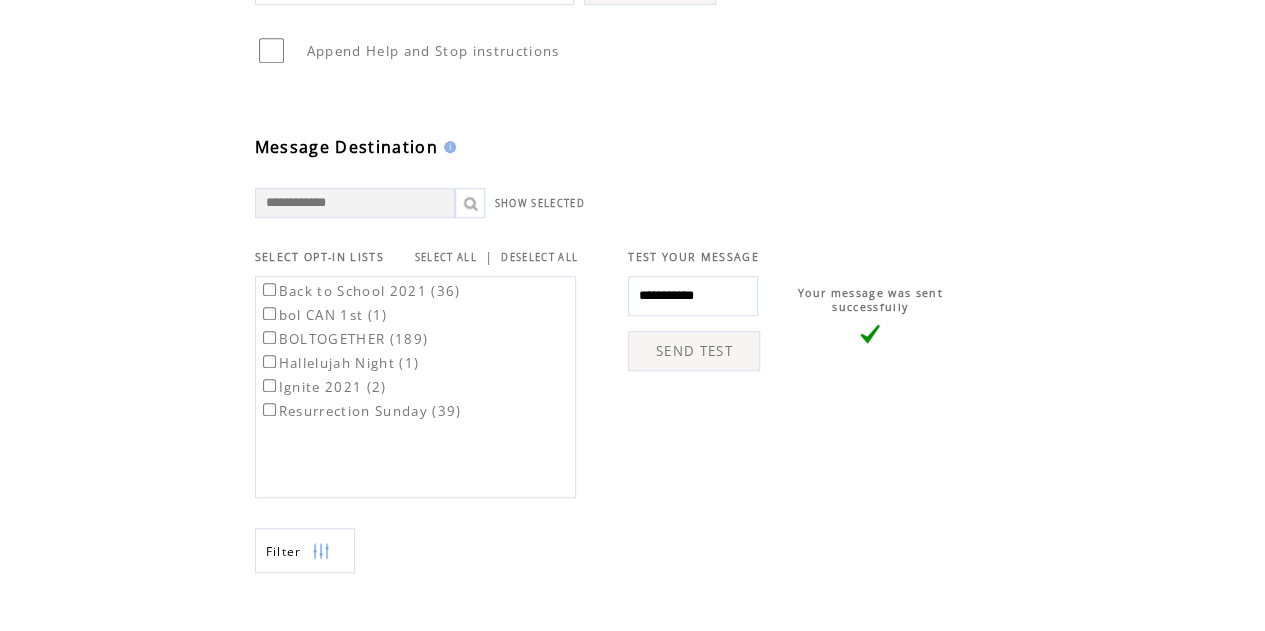 type on "**********" 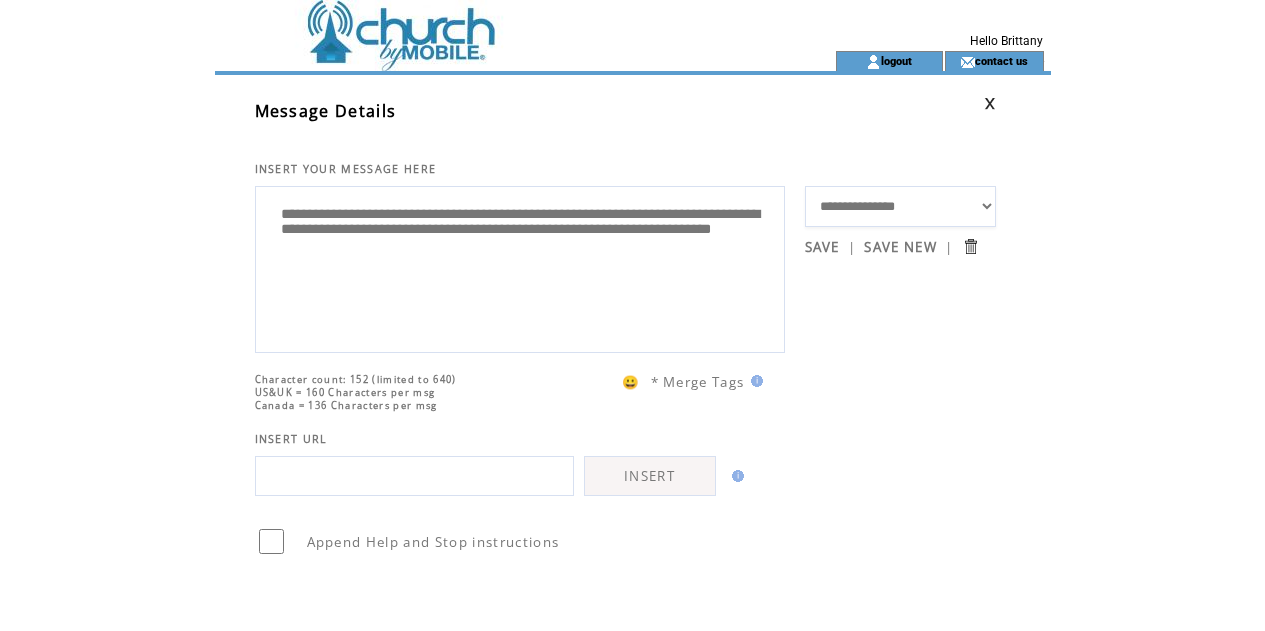 scroll, scrollTop: 0, scrollLeft: 0, axis: both 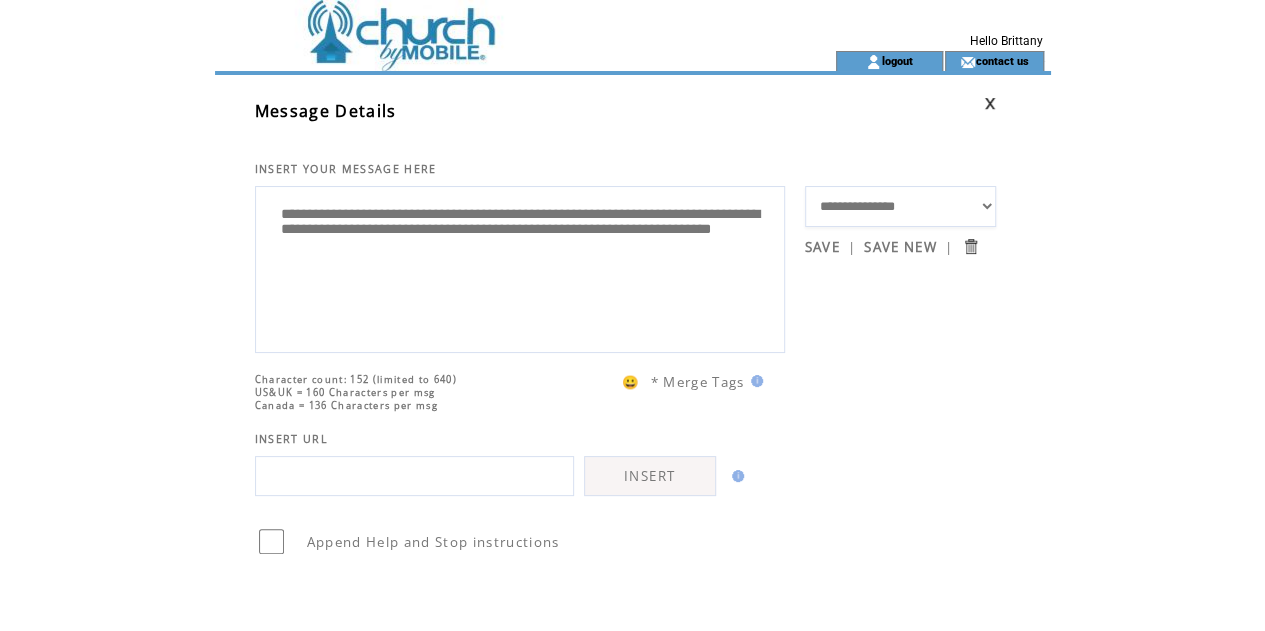 click on "**********" at bounding box center (520, 267) 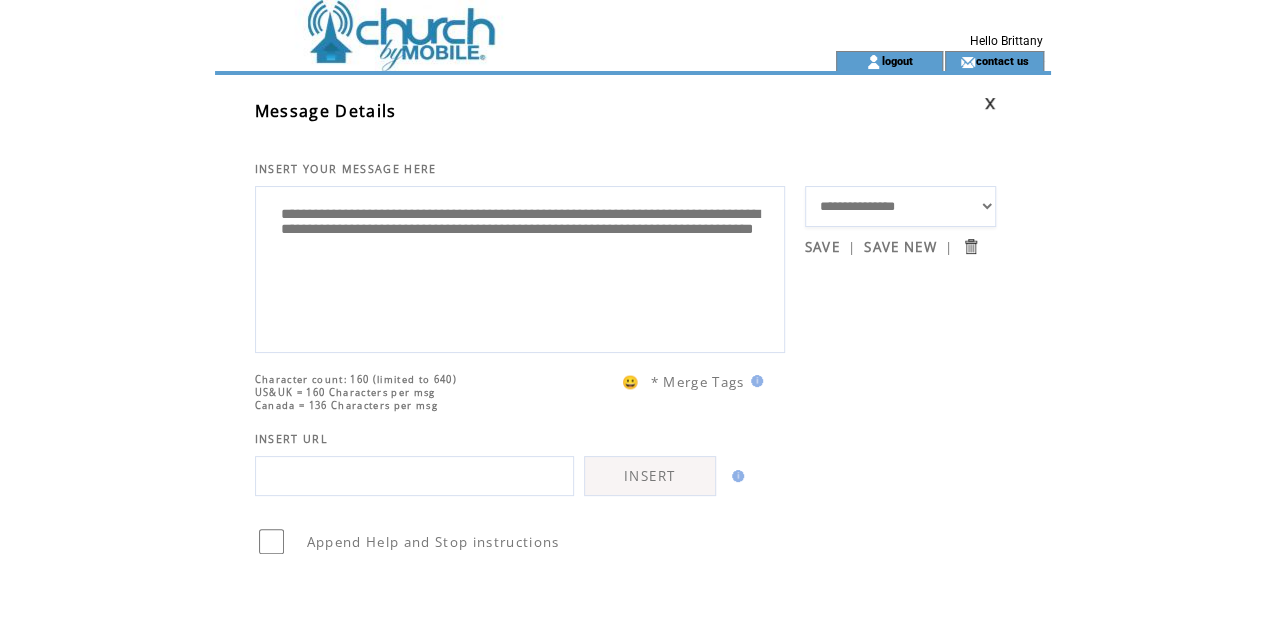 click on "**********" at bounding box center (520, 267) 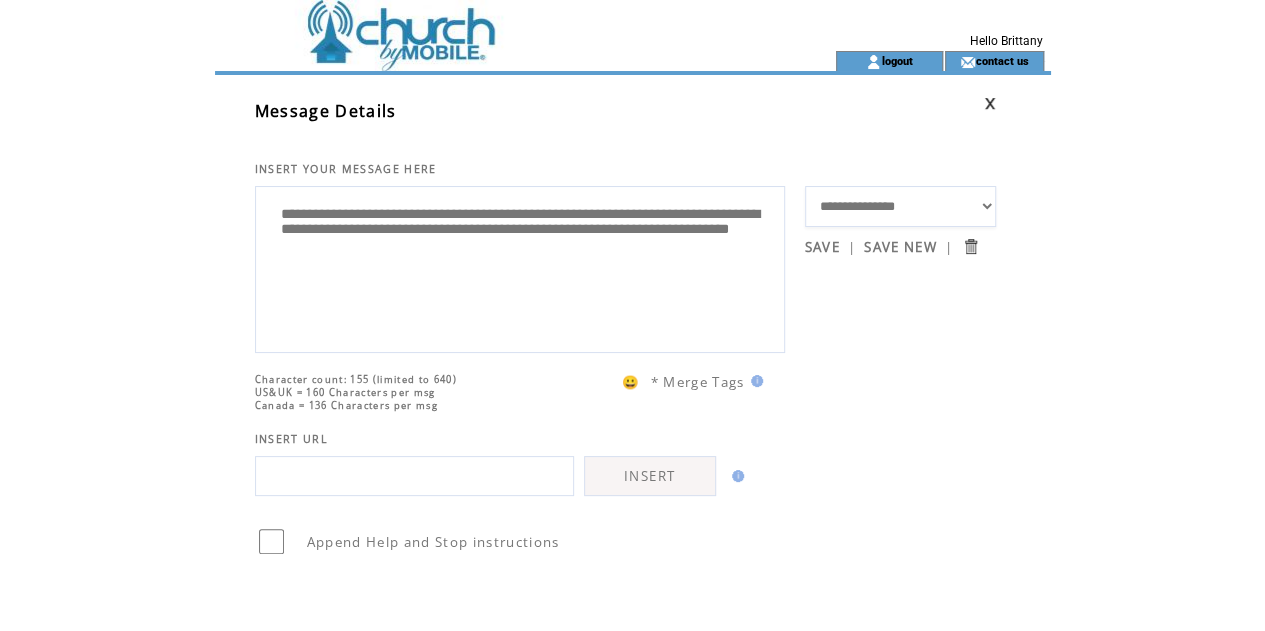 click on "**********" at bounding box center (520, 267) 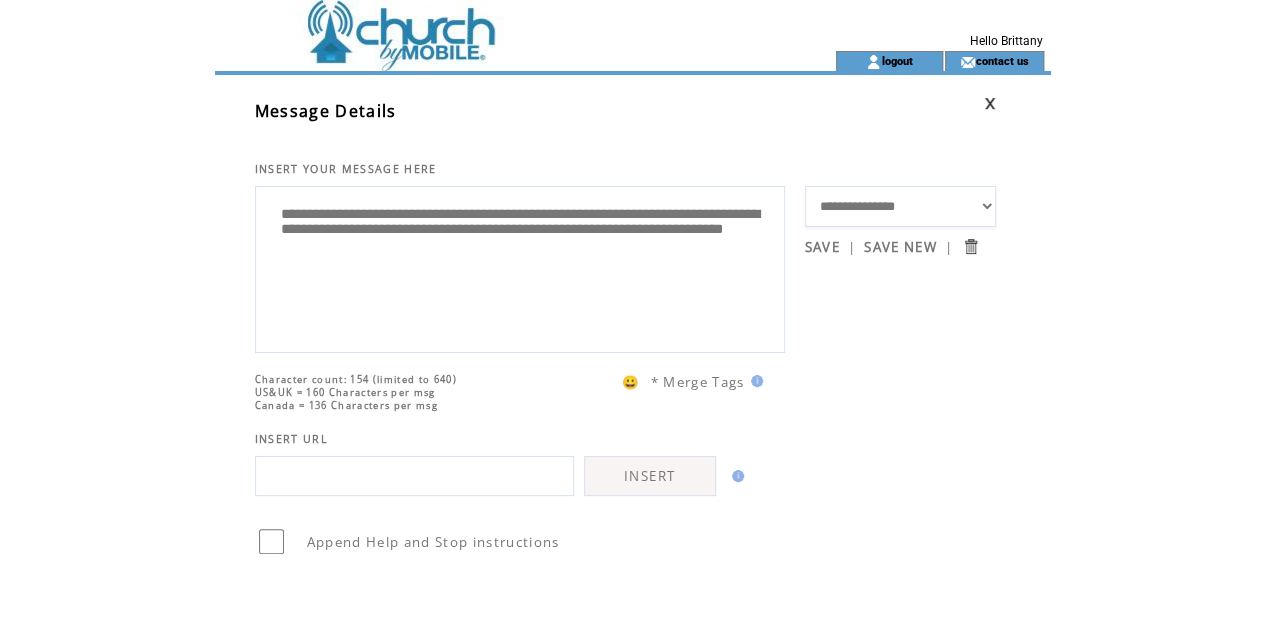 click on "**********" at bounding box center (520, 267) 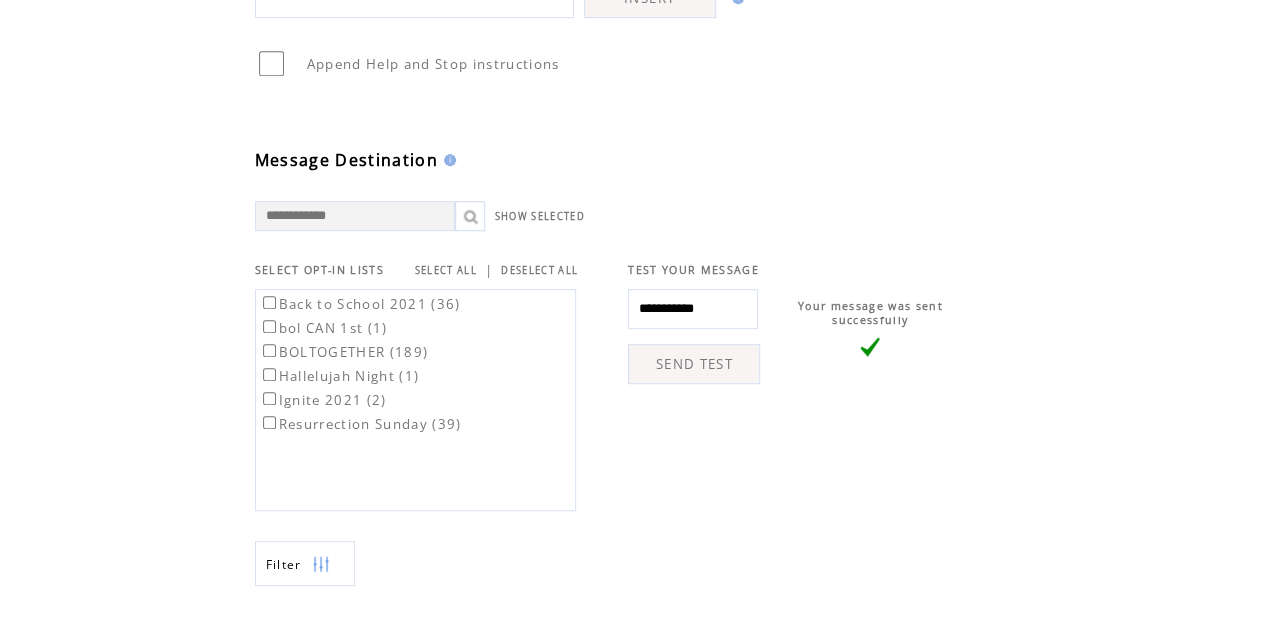 scroll, scrollTop: 480, scrollLeft: 0, axis: vertical 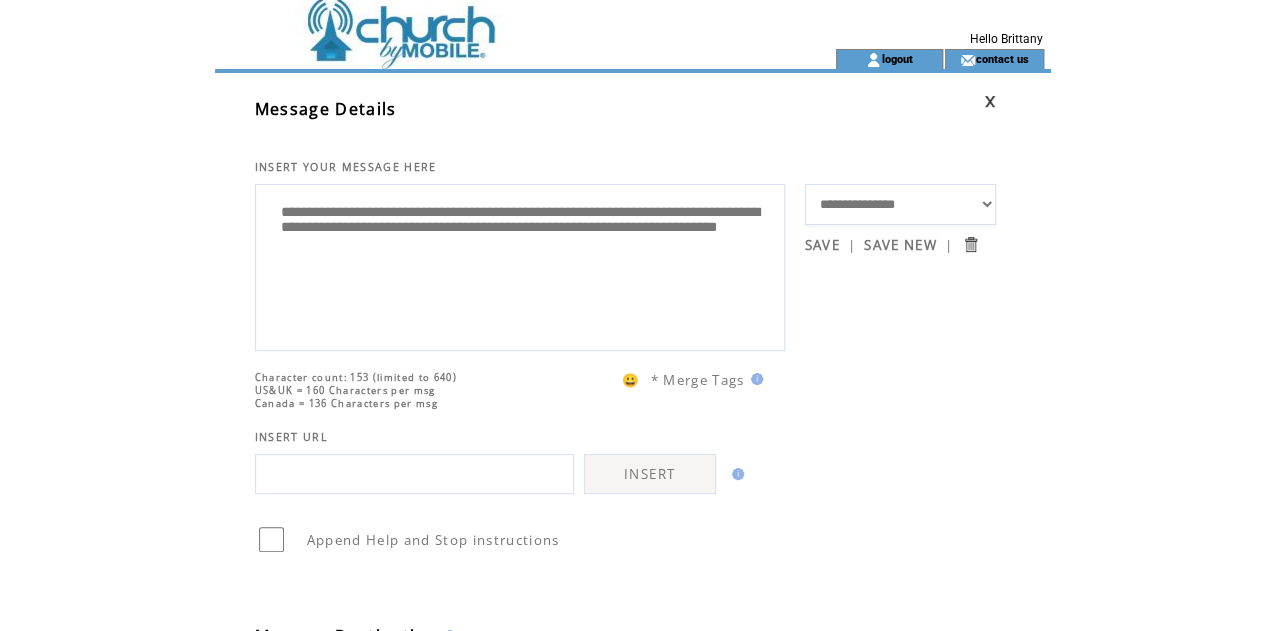 click on "**********" at bounding box center [520, 265] 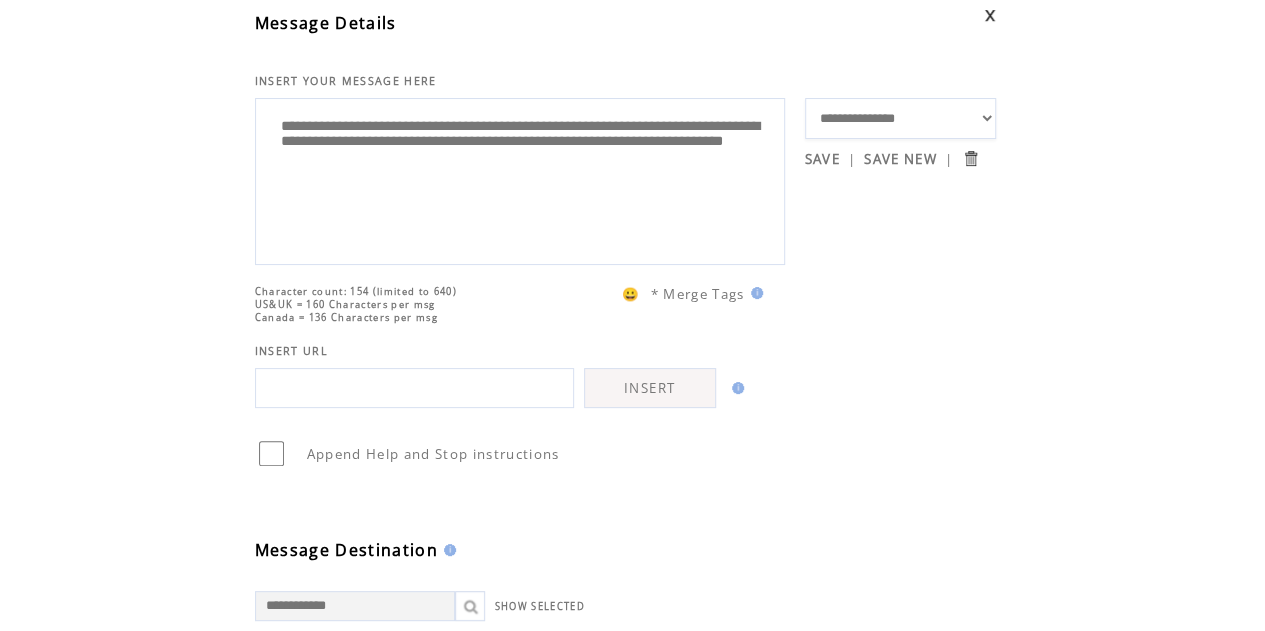 scroll, scrollTop: 122, scrollLeft: 0, axis: vertical 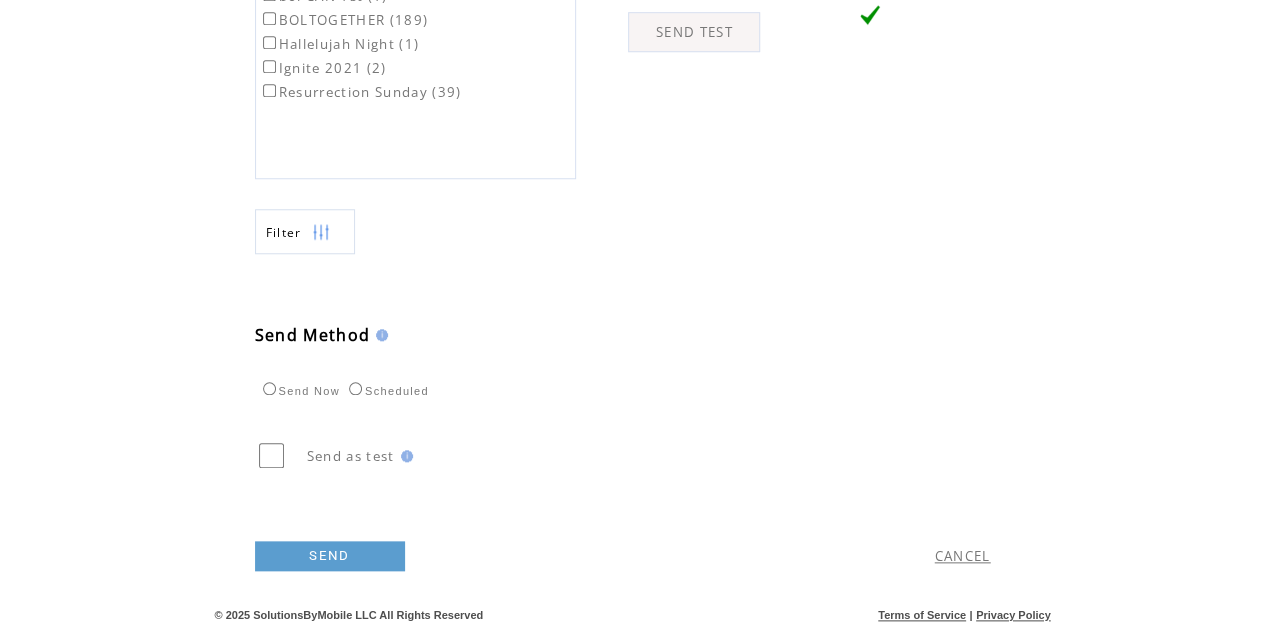 type on "**********" 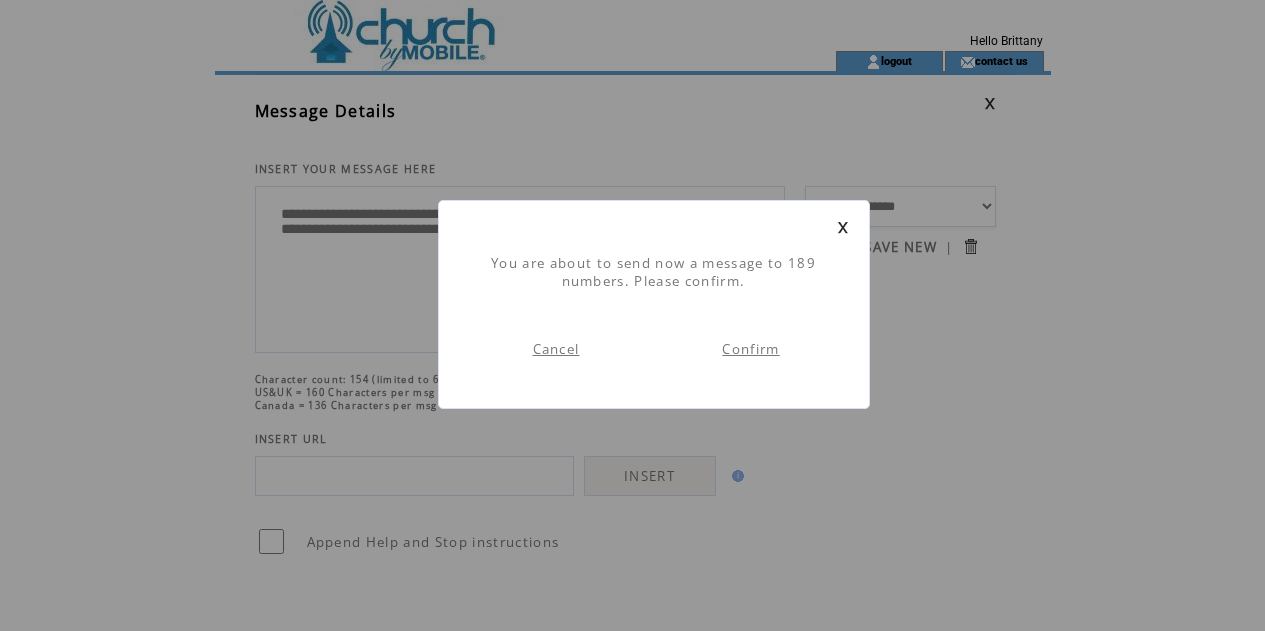 scroll, scrollTop: 1, scrollLeft: 0, axis: vertical 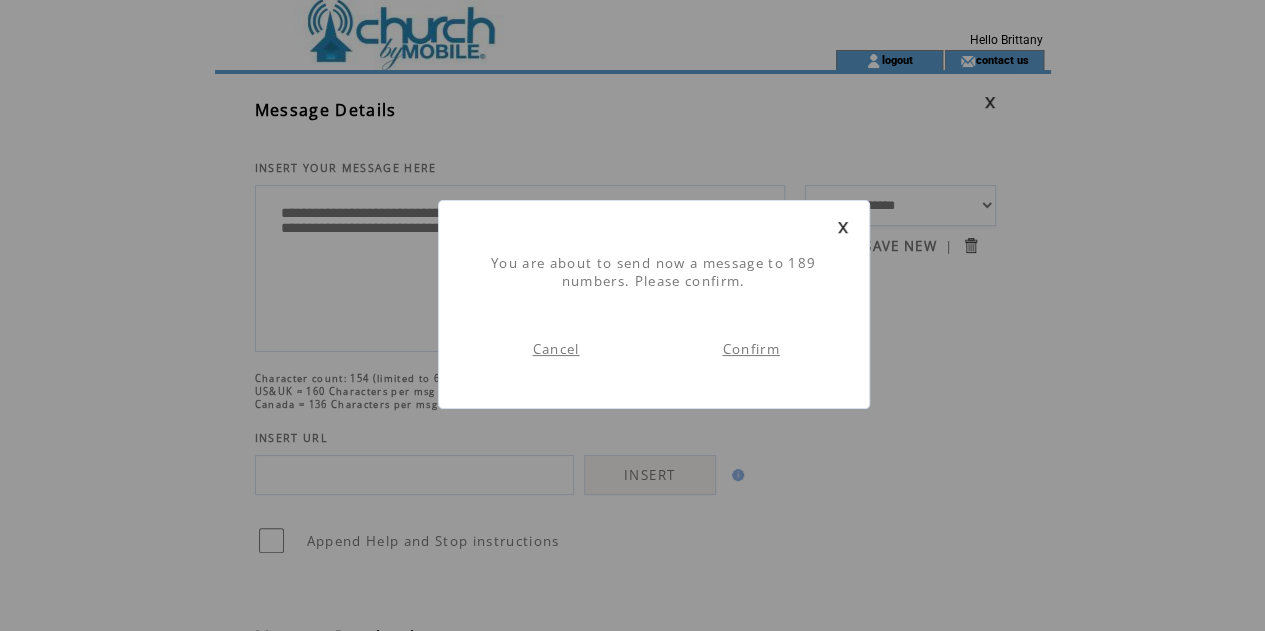 click on "Cancel" at bounding box center (556, 349) 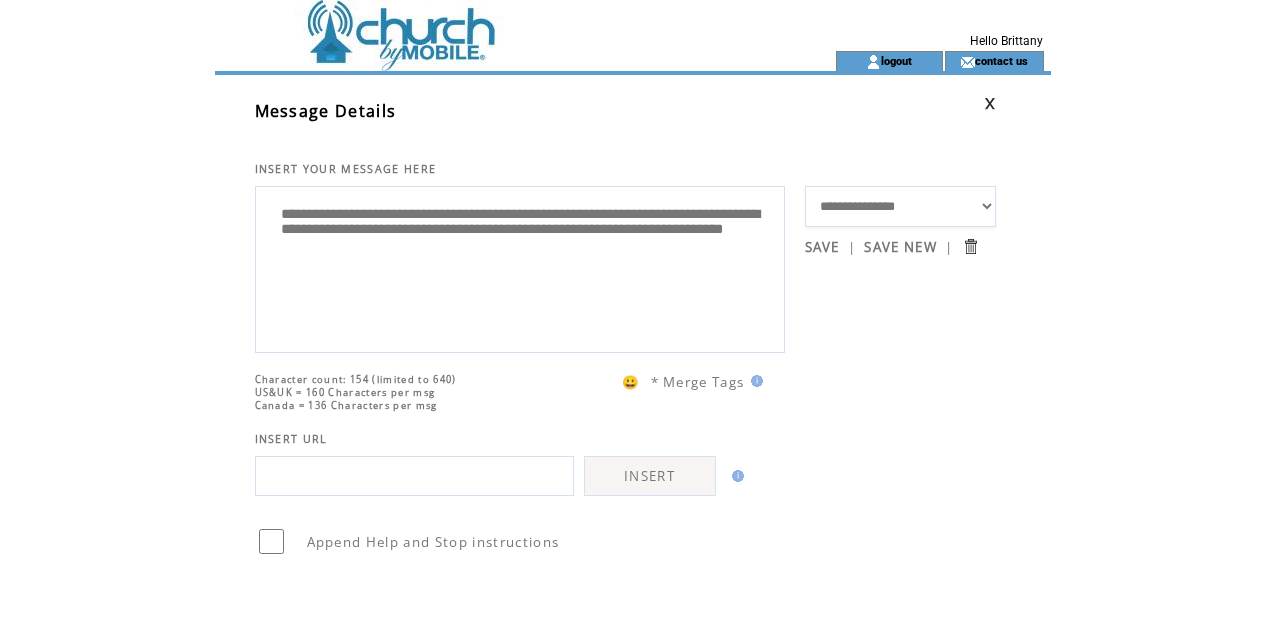 scroll, scrollTop: 0, scrollLeft: 0, axis: both 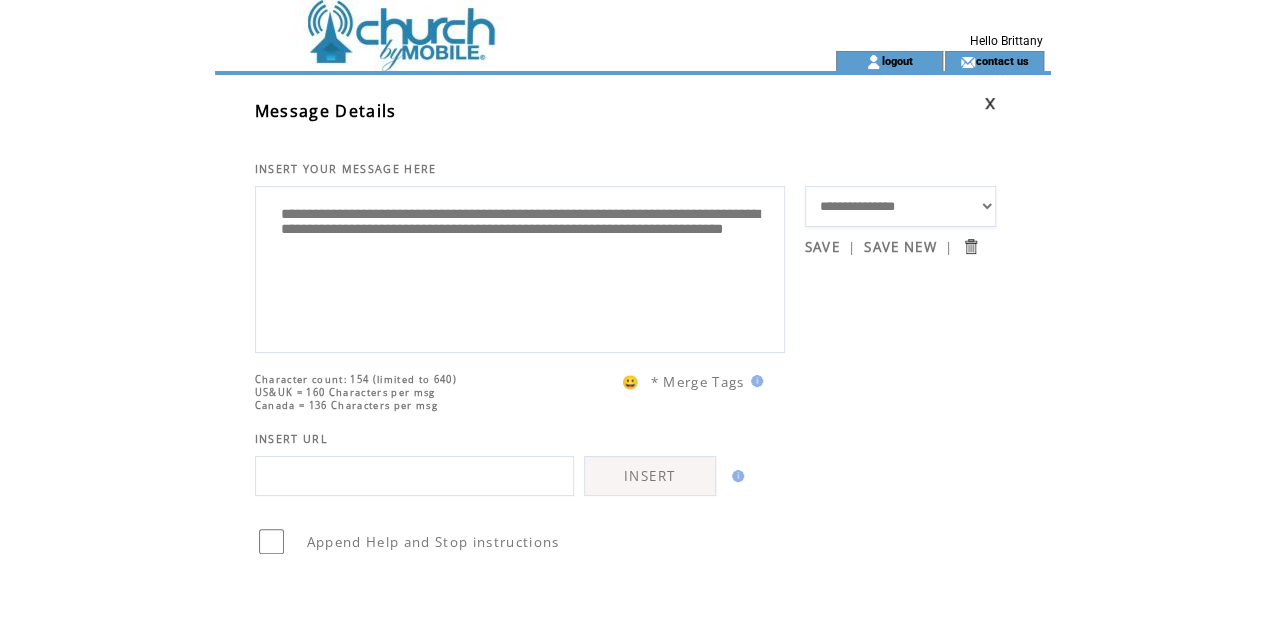 click on "**********" at bounding box center [520, 267] 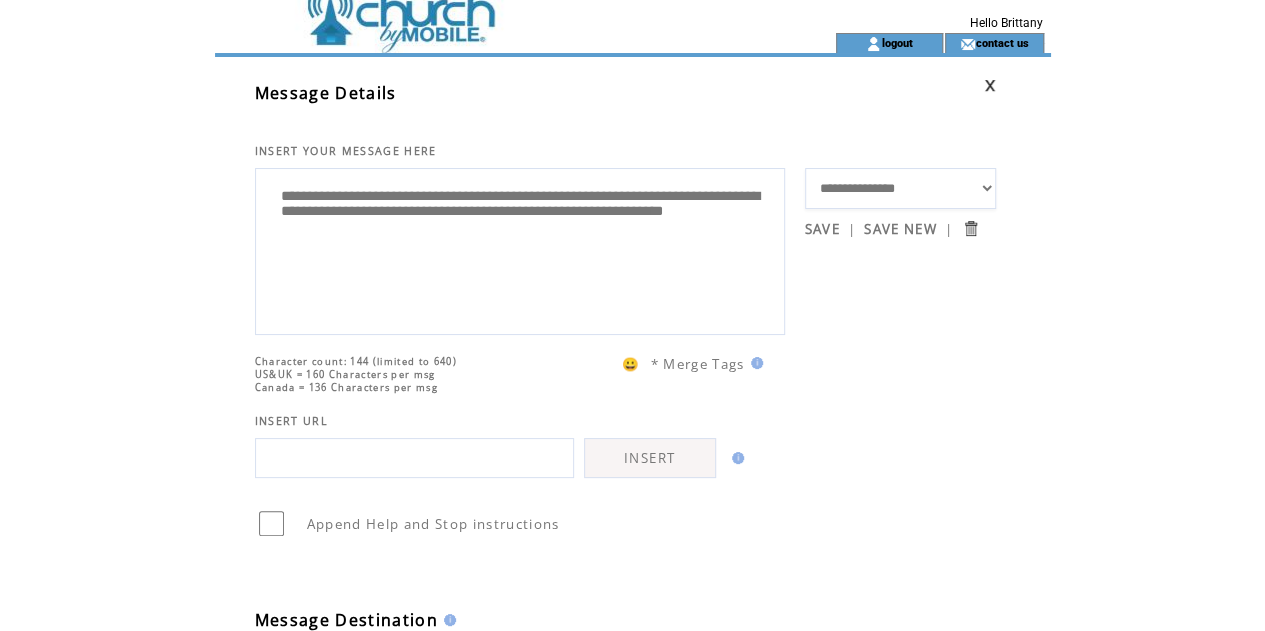 scroll, scrollTop: 0, scrollLeft: 0, axis: both 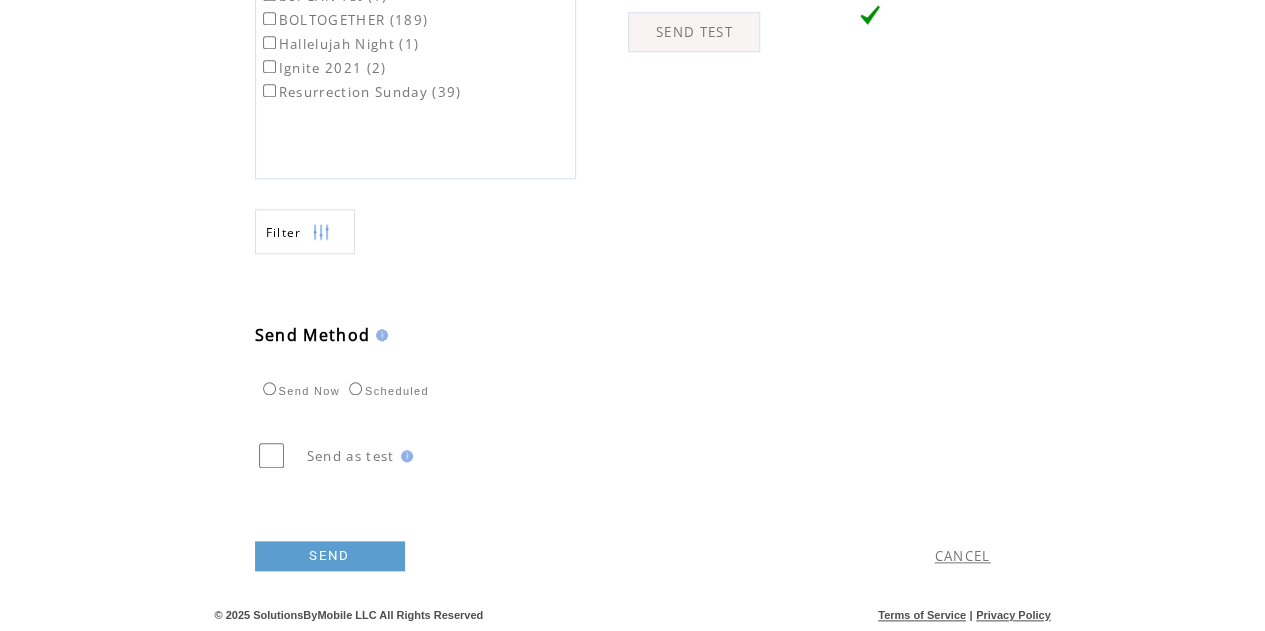 type on "**********" 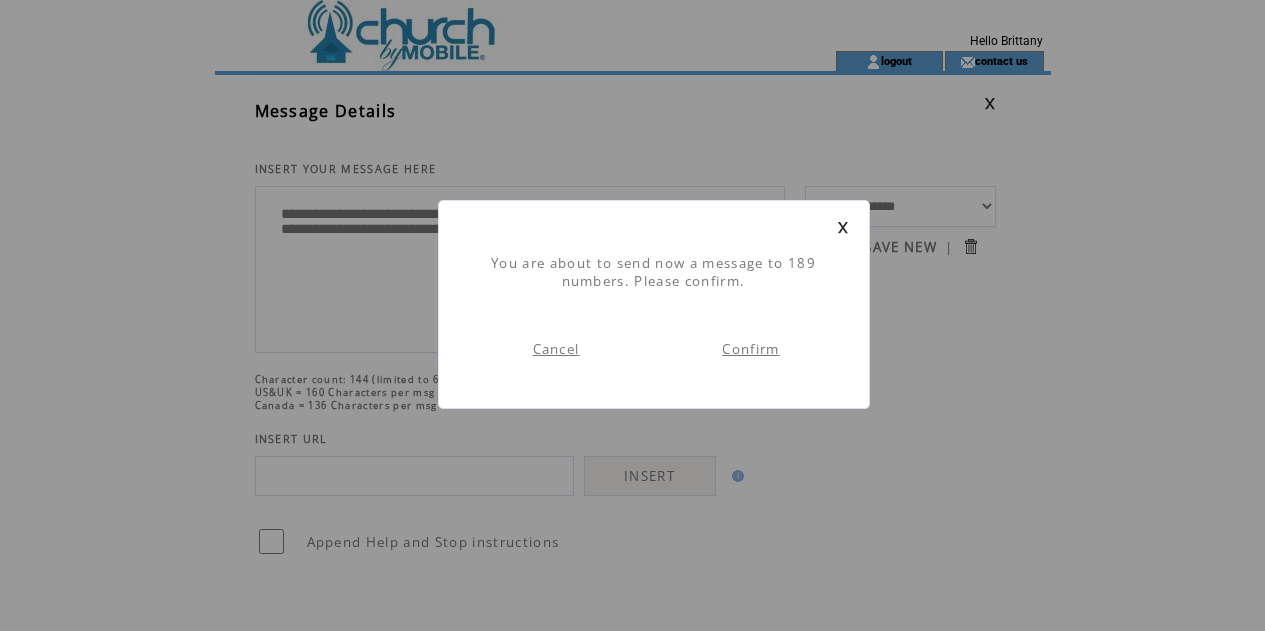 scroll, scrollTop: 1, scrollLeft: 0, axis: vertical 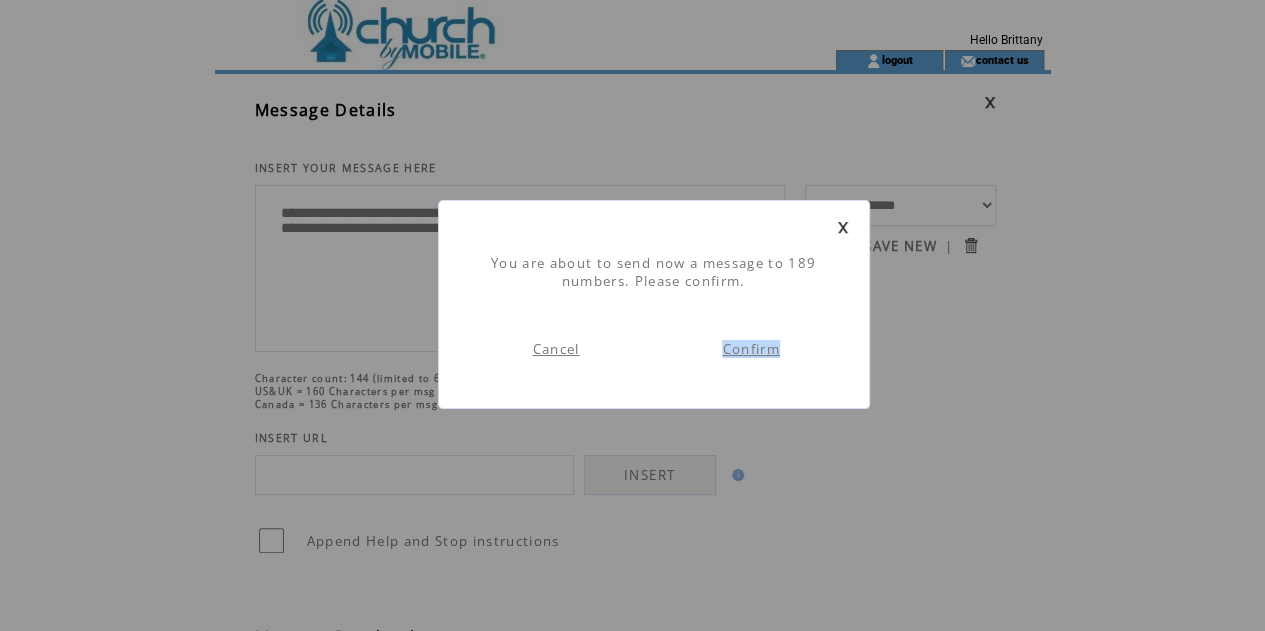 click on "Confirm" at bounding box center (751, 349) 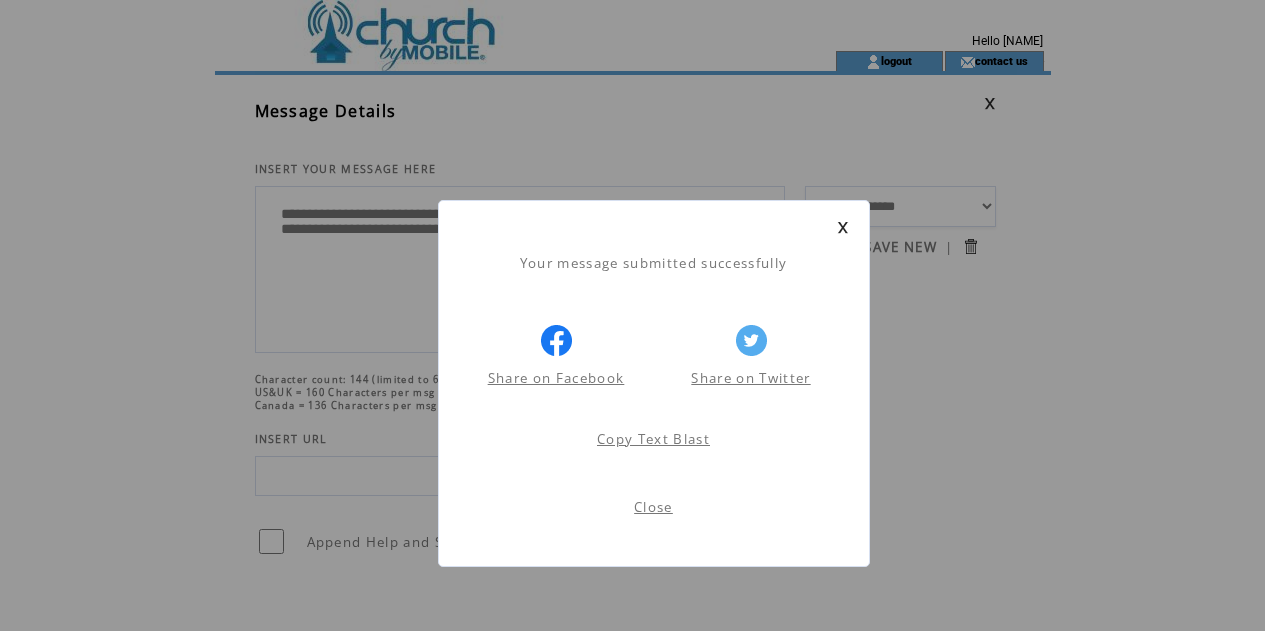 scroll, scrollTop: 1, scrollLeft: 0, axis: vertical 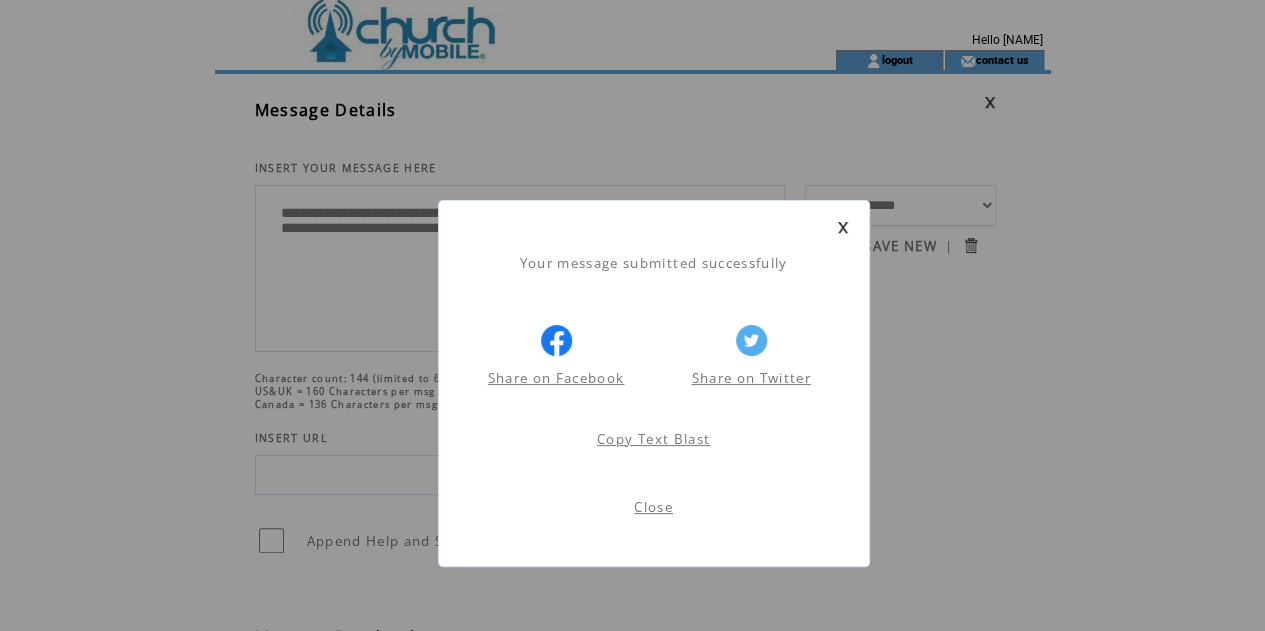 click on "Close" at bounding box center [653, 507] 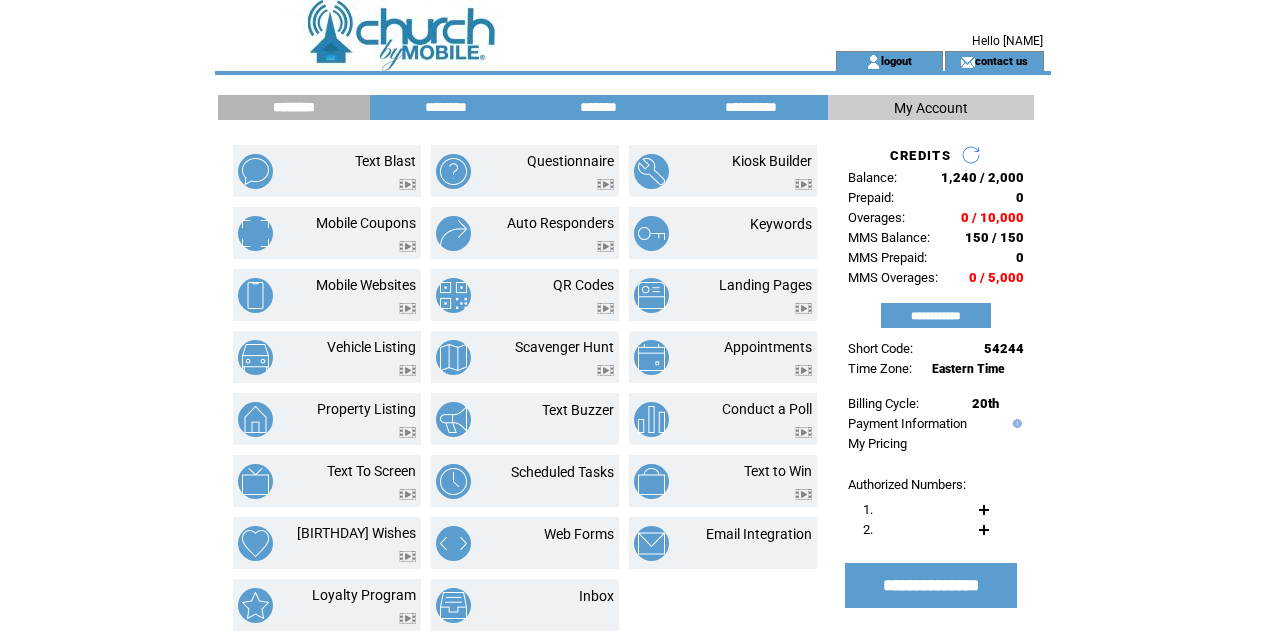 scroll, scrollTop: 0, scrollLeft: 0, axis: both 